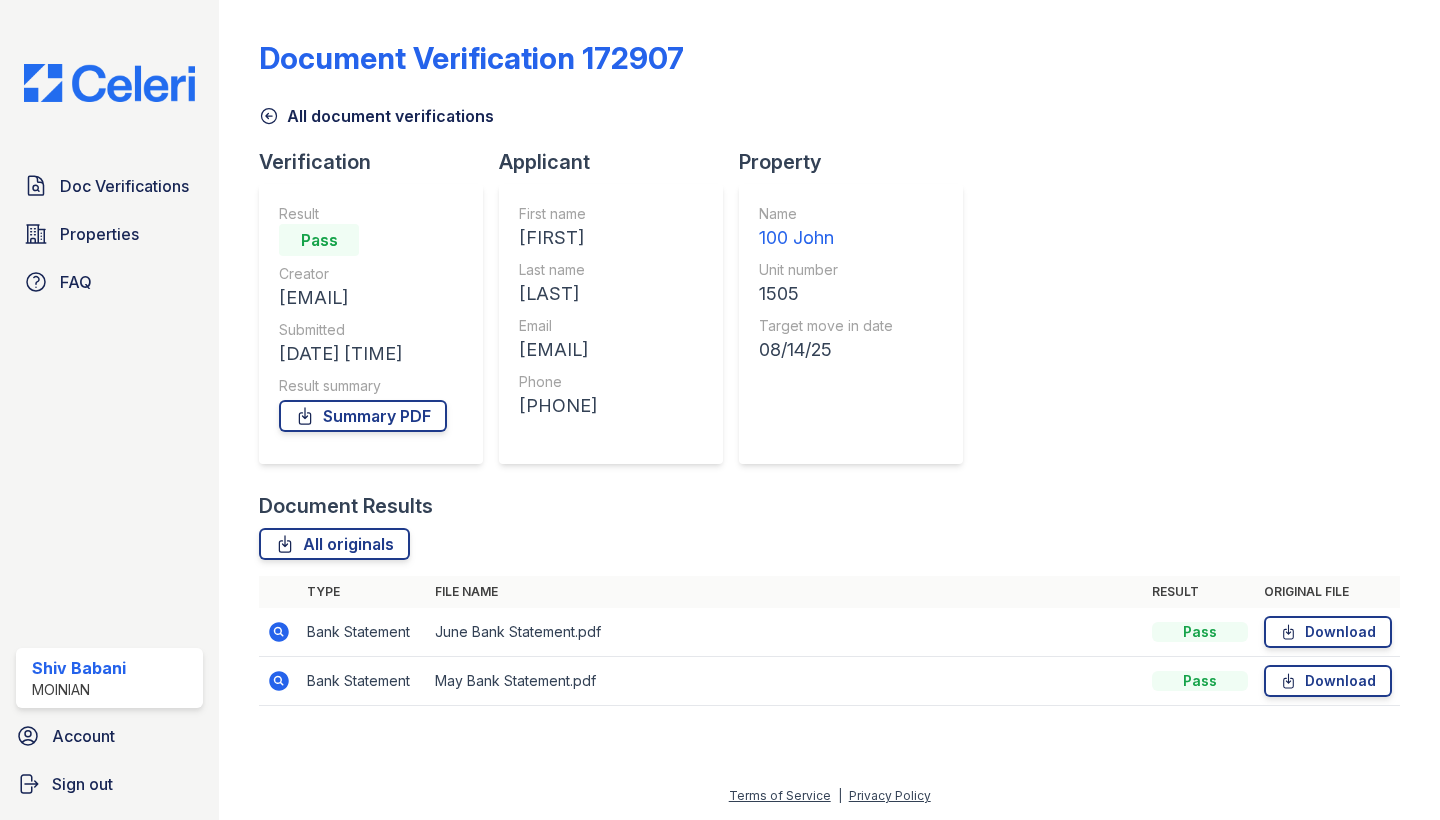 scroll, scrollTop: 0, scrollLeft: 0, axis: both 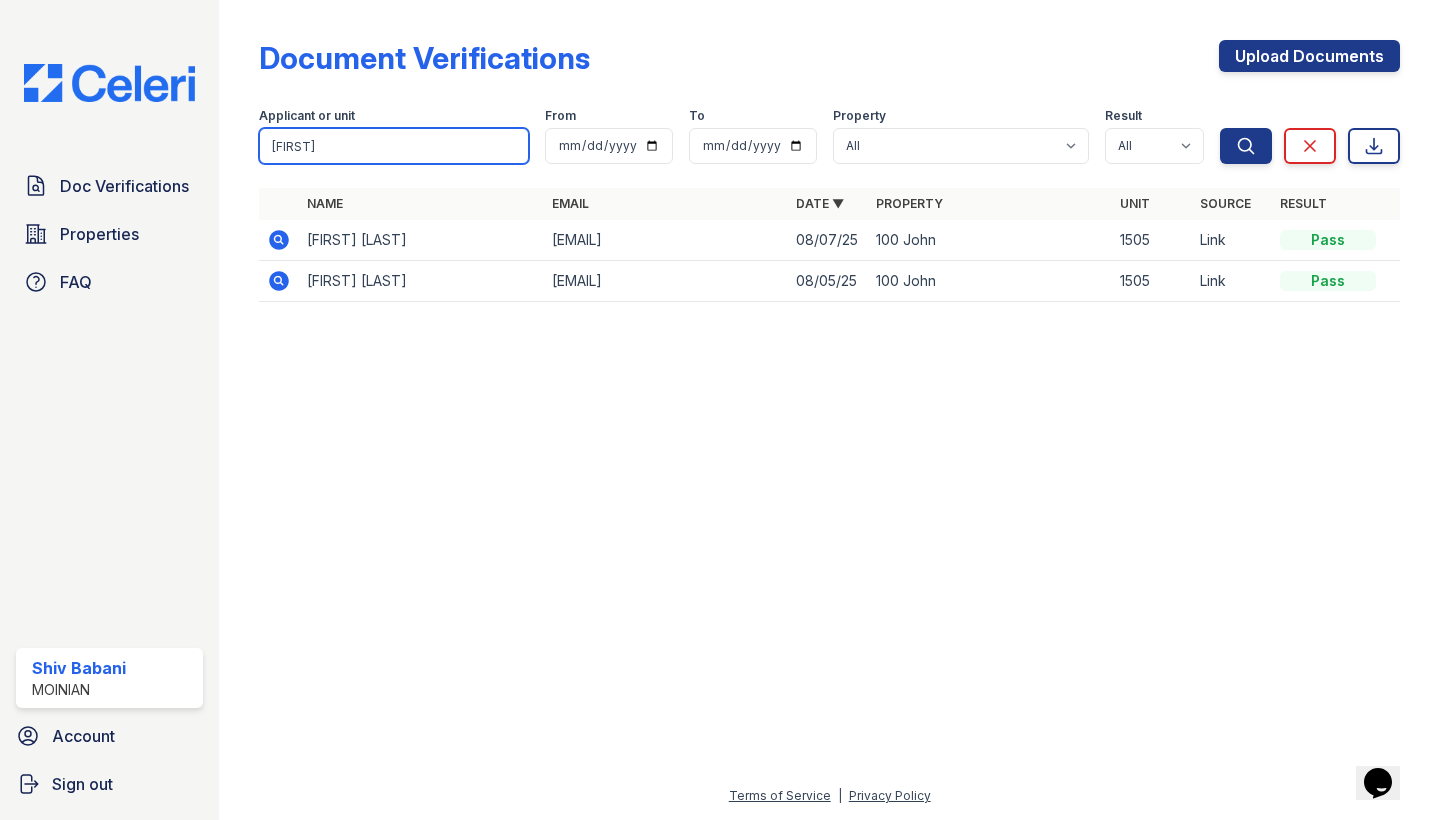click on "paolo" at bounding box center [394, 146] 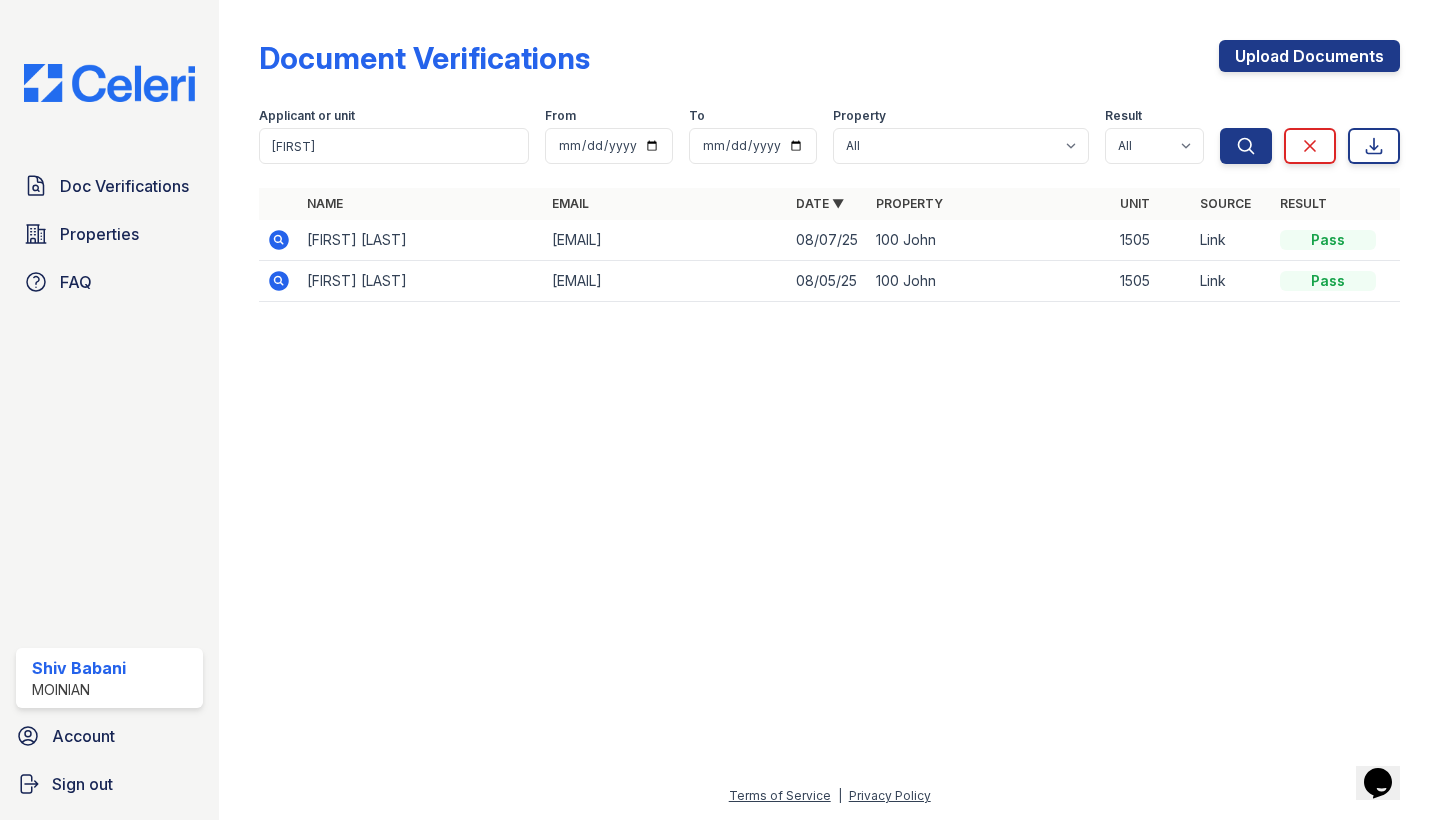 click 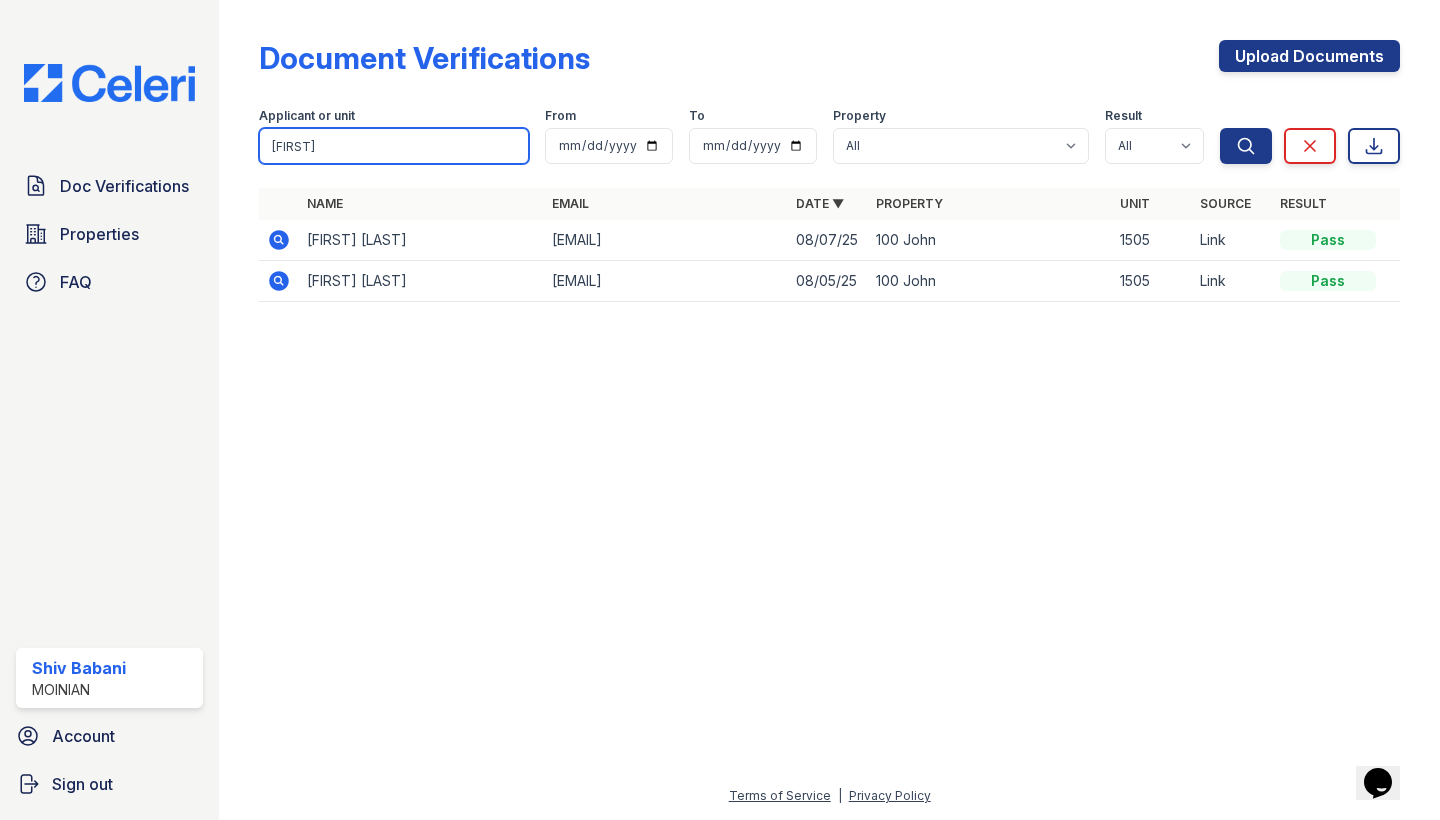 click on "paolo" at bounding box center (394, 146) 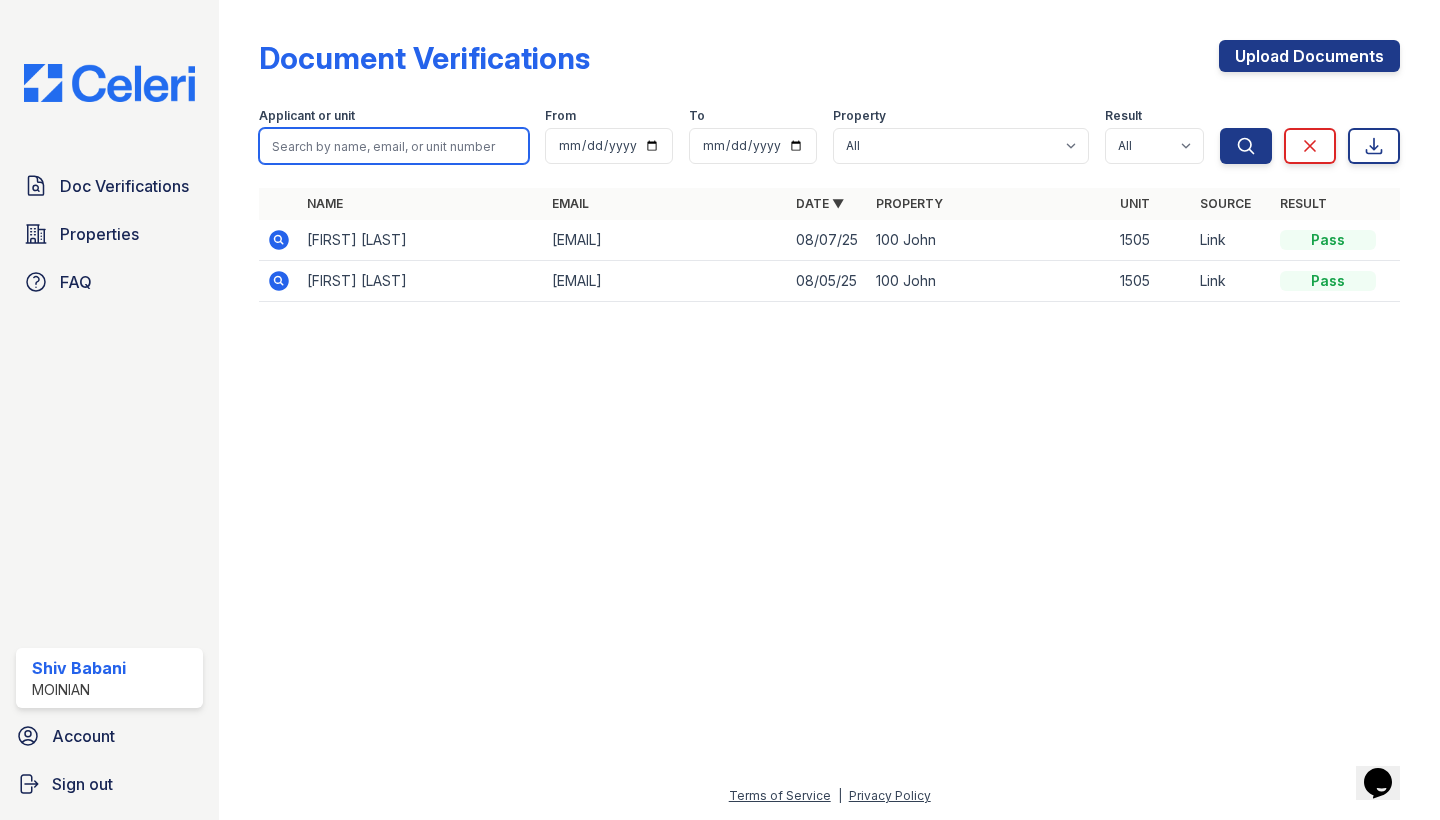 click at bounding box center [394, 146] 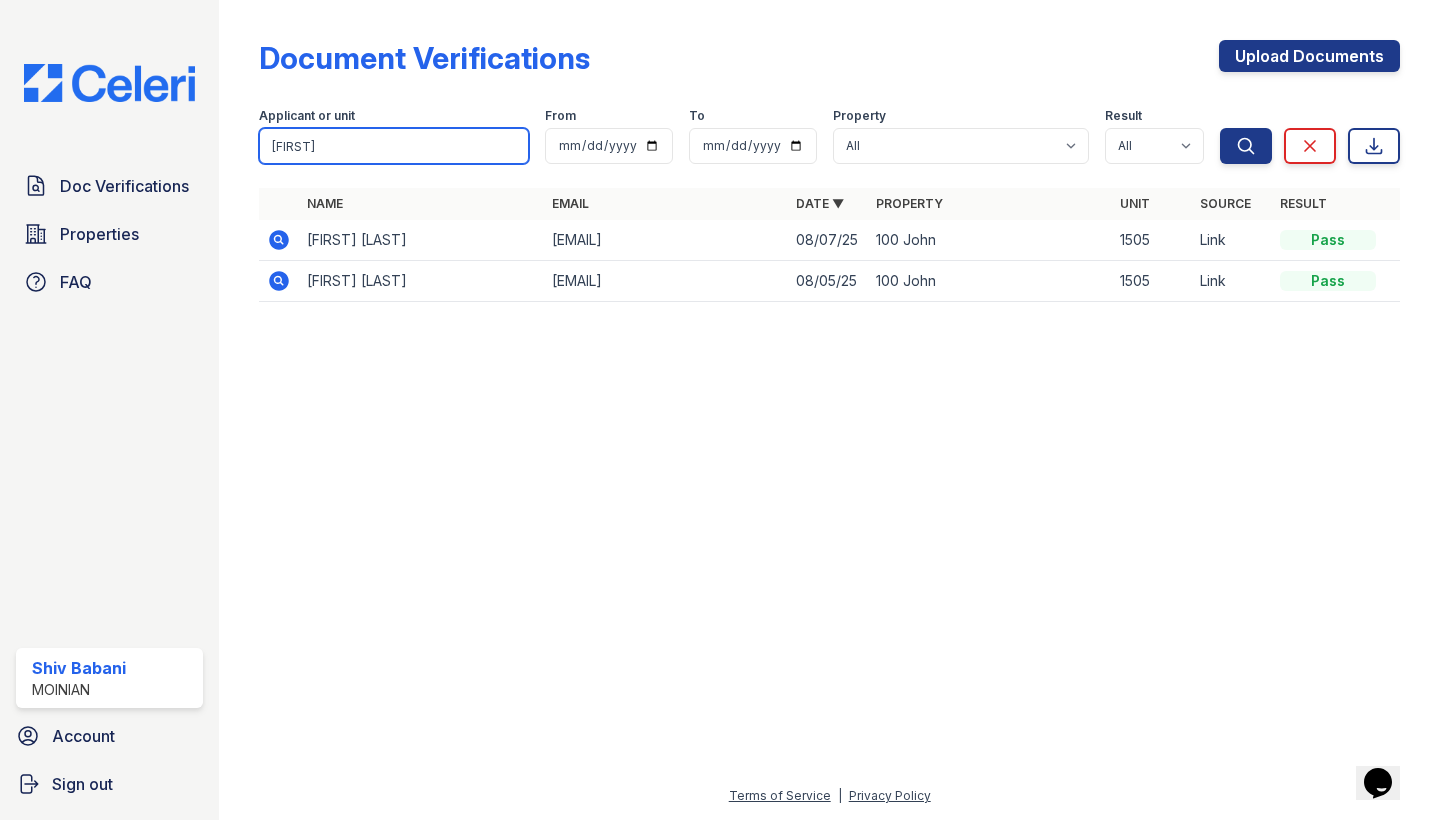 type on "marcello" 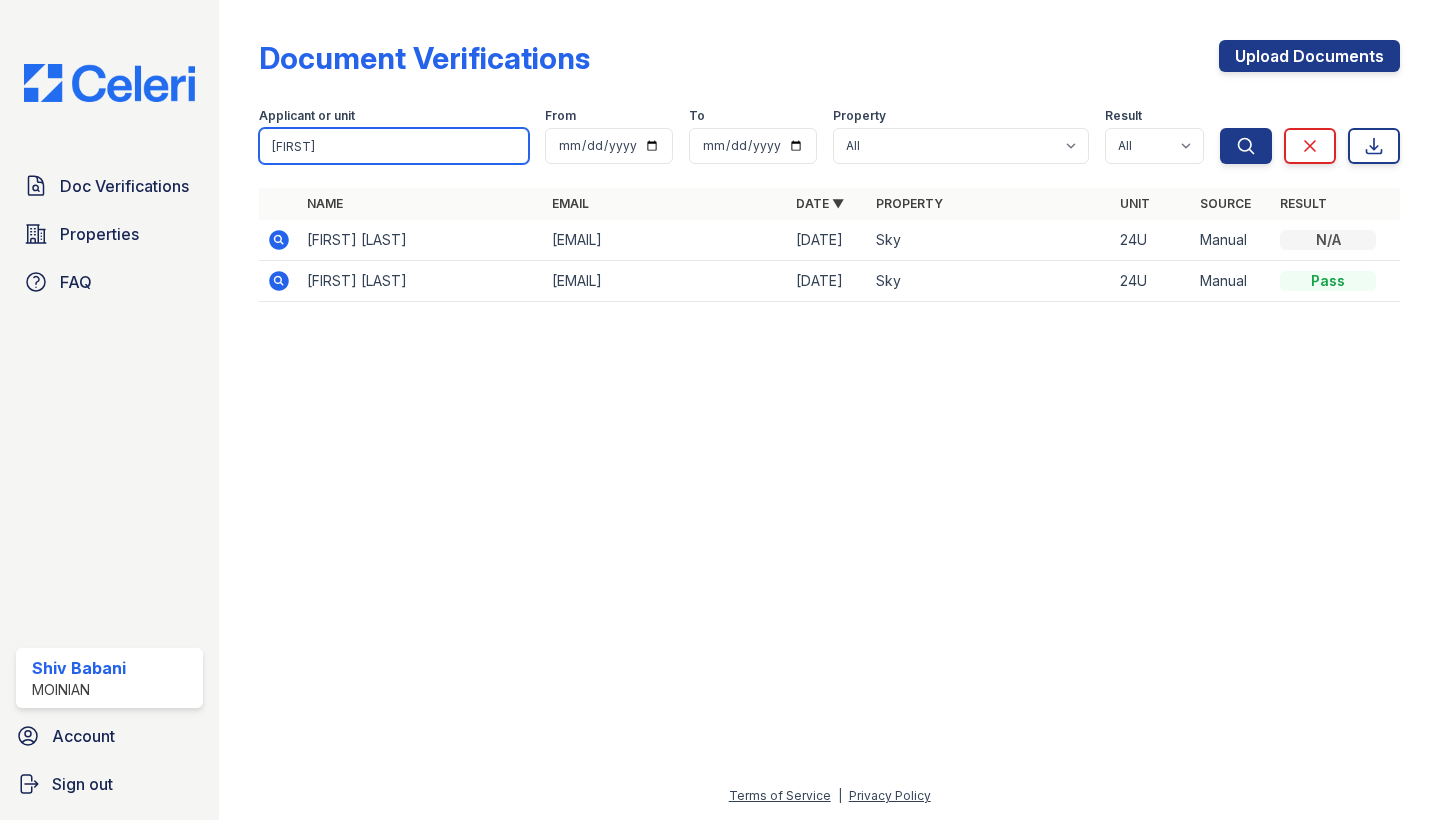 click on "marcello" at bounding box center (394, 146) 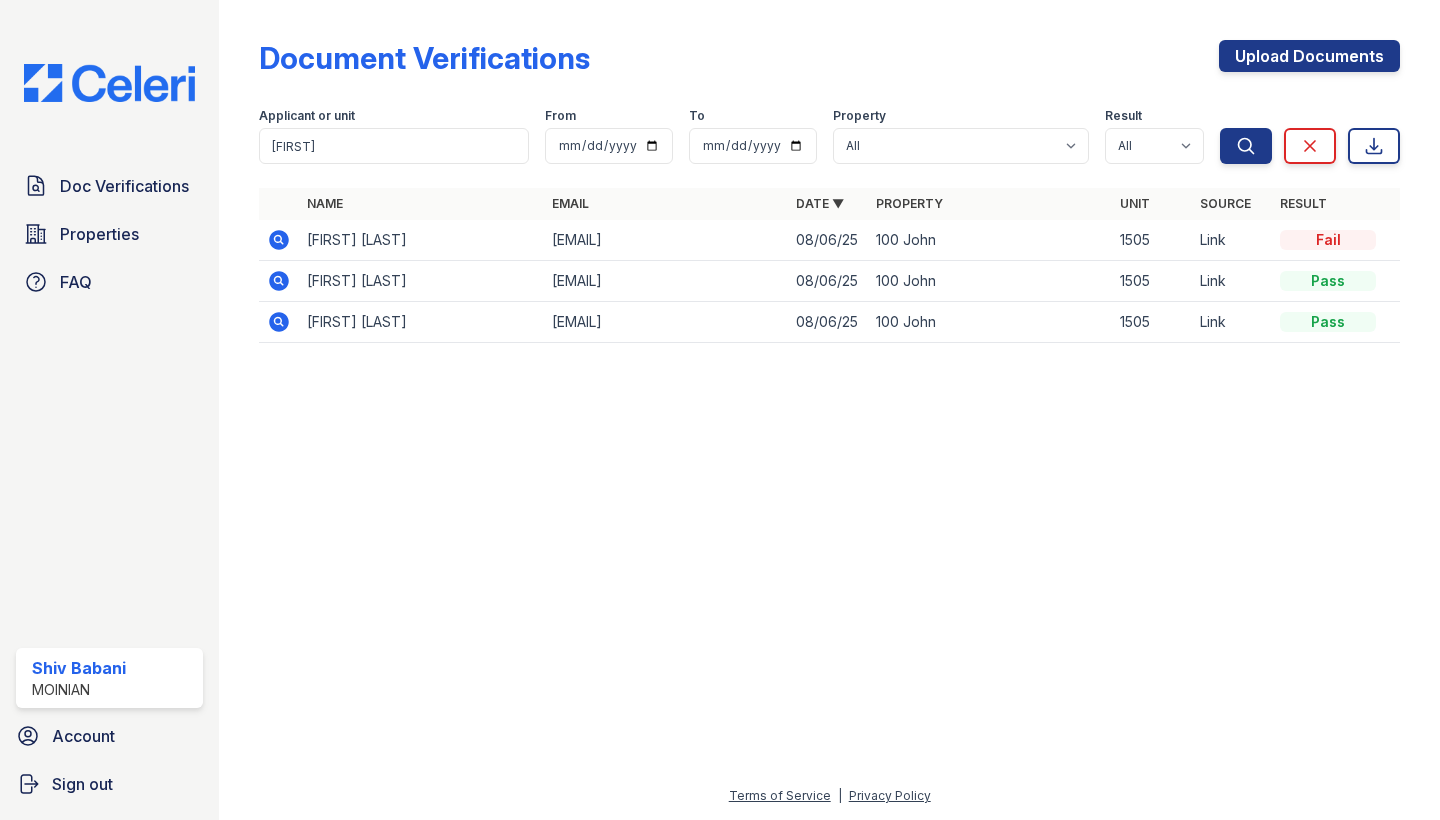 click 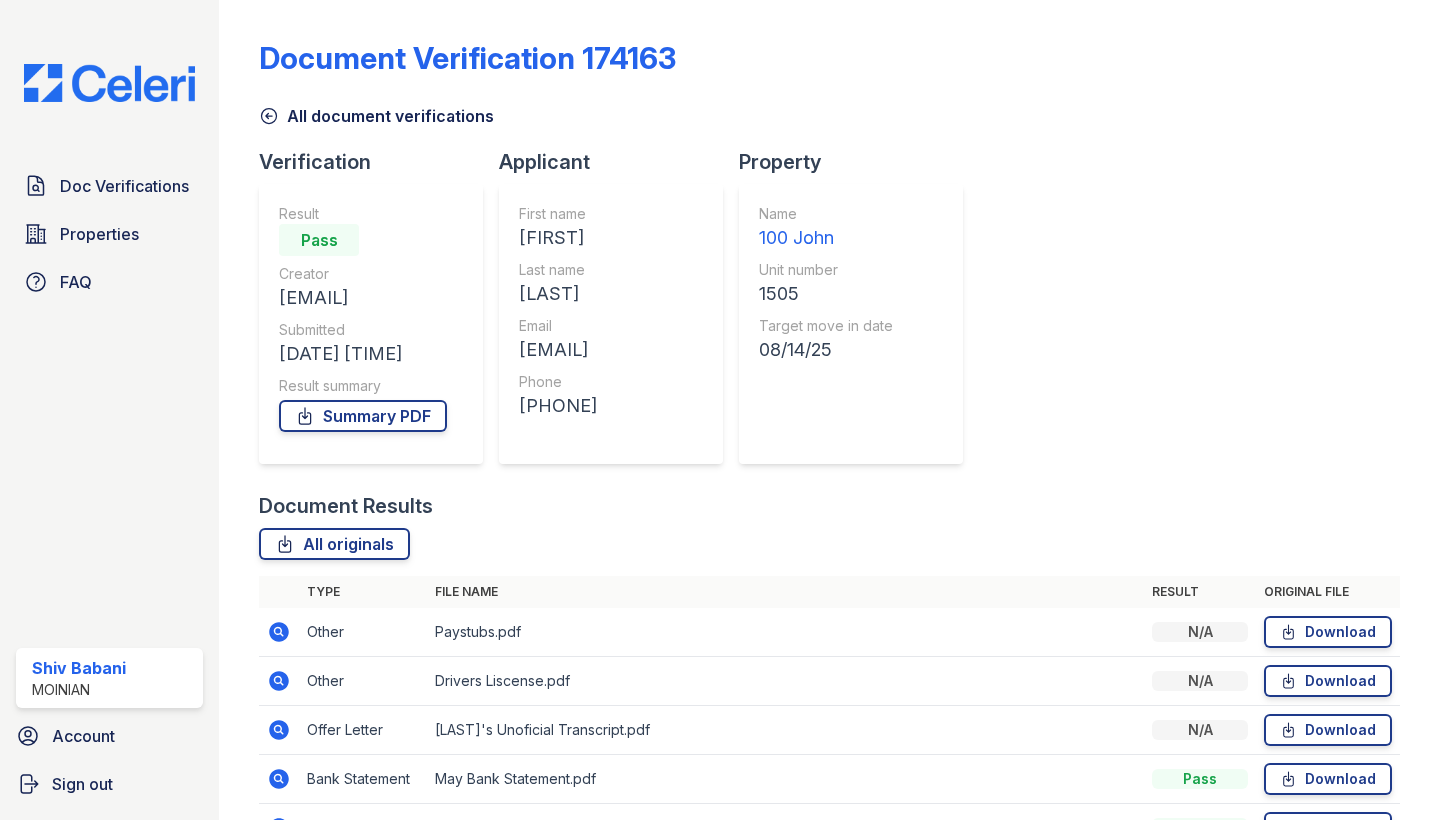 scroll, scrollTop: 0, scrollLeft: 0, axis: both 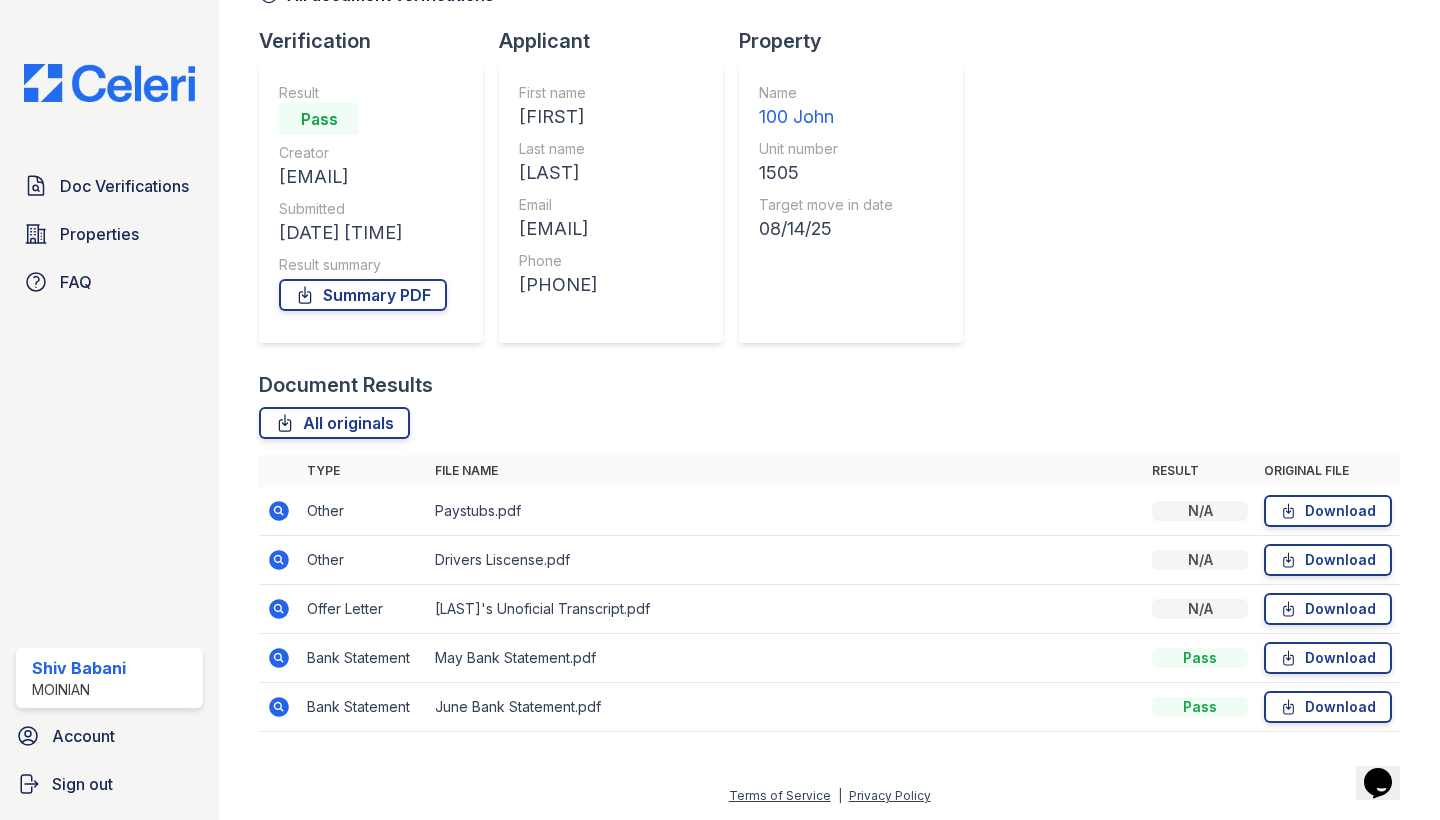 click 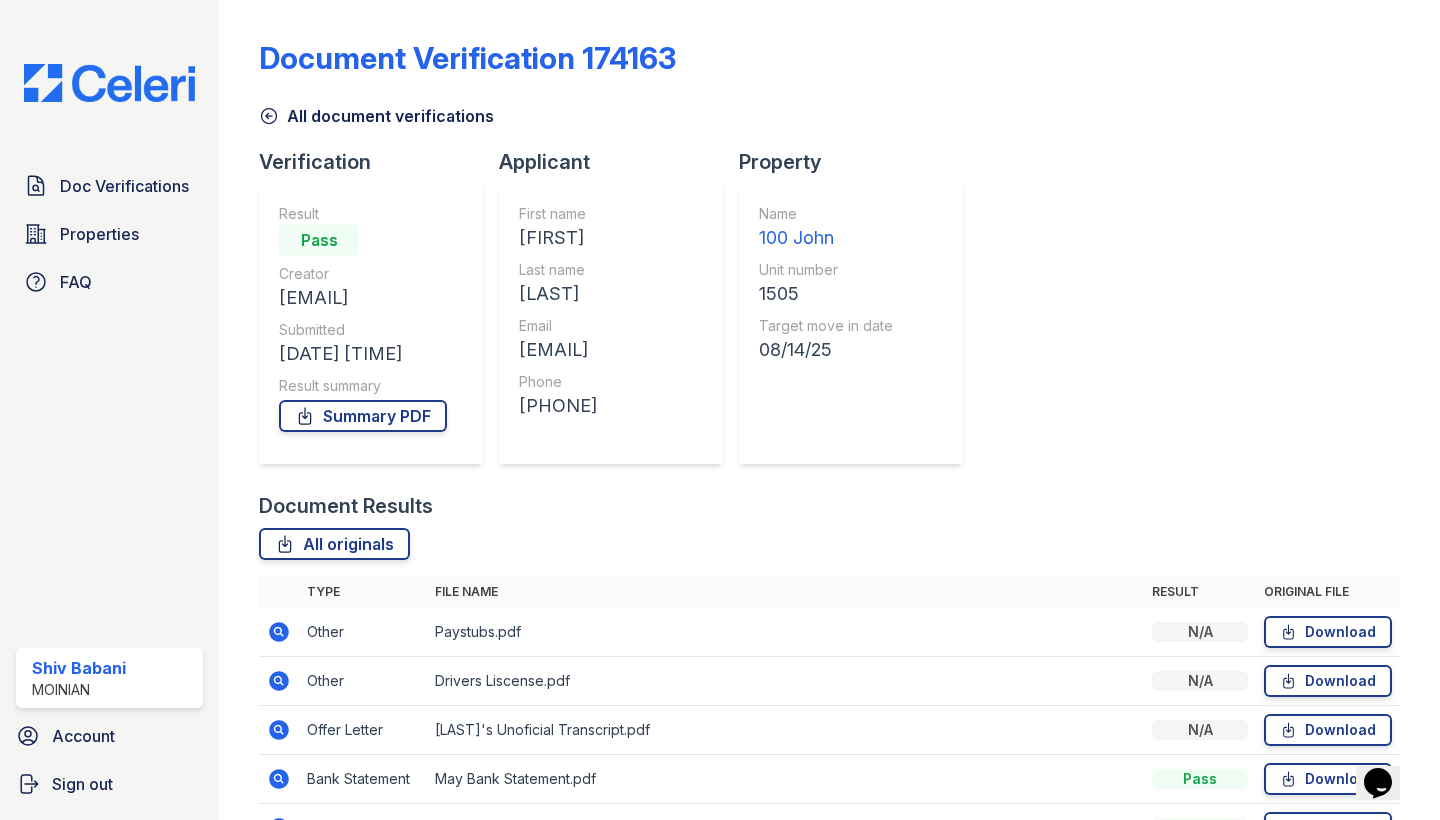 scroll, scrollTop: 0, scrollLeft: 0, axis: both 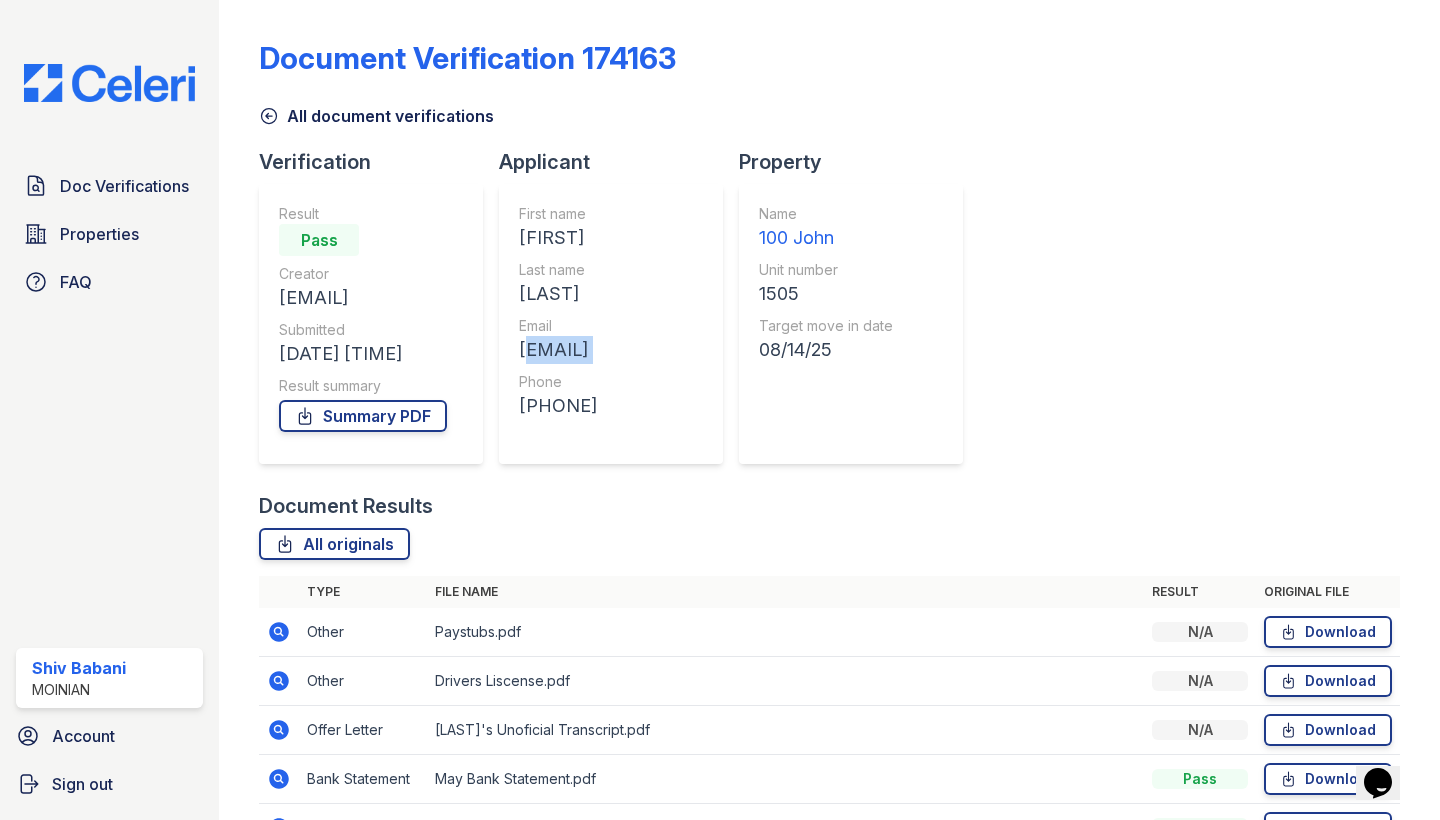 click on "paolomiguelbayle@gmail.com" at bounding box center [558, 350] 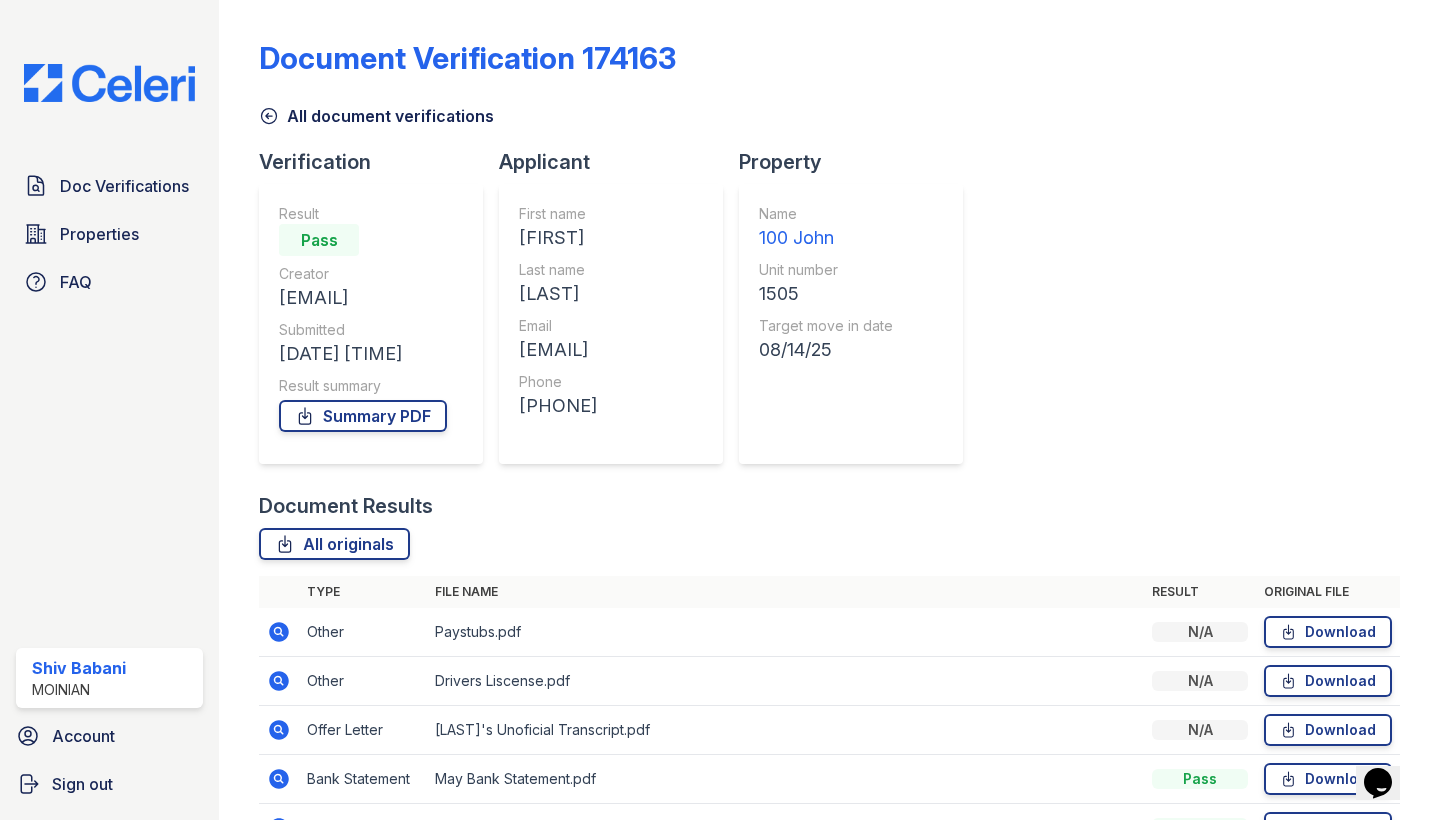 click on "+12018197190" at bounding box center [558, 406] 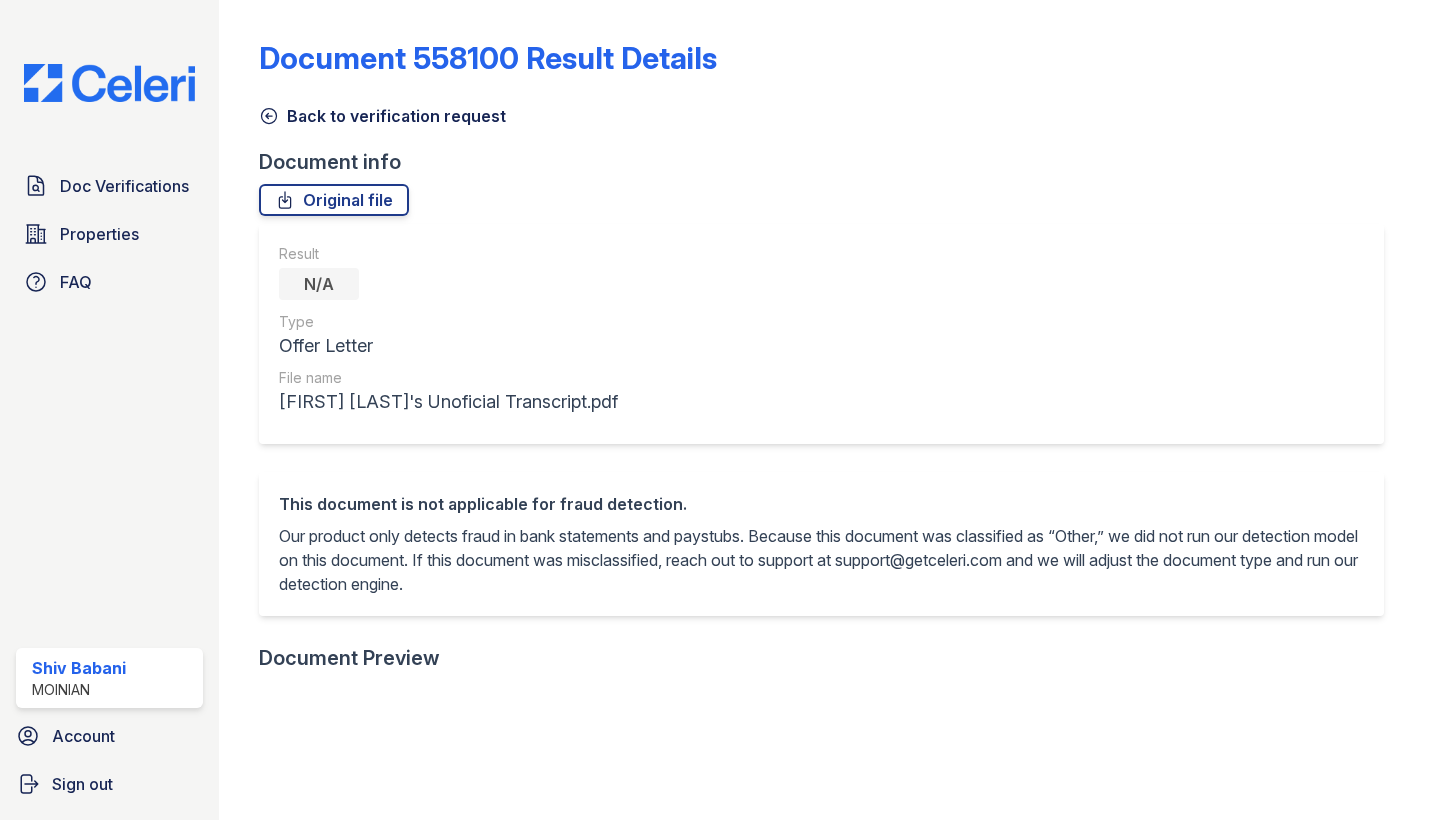 scroll, scrollTop: 0, scrollLeft: 0, axis: both 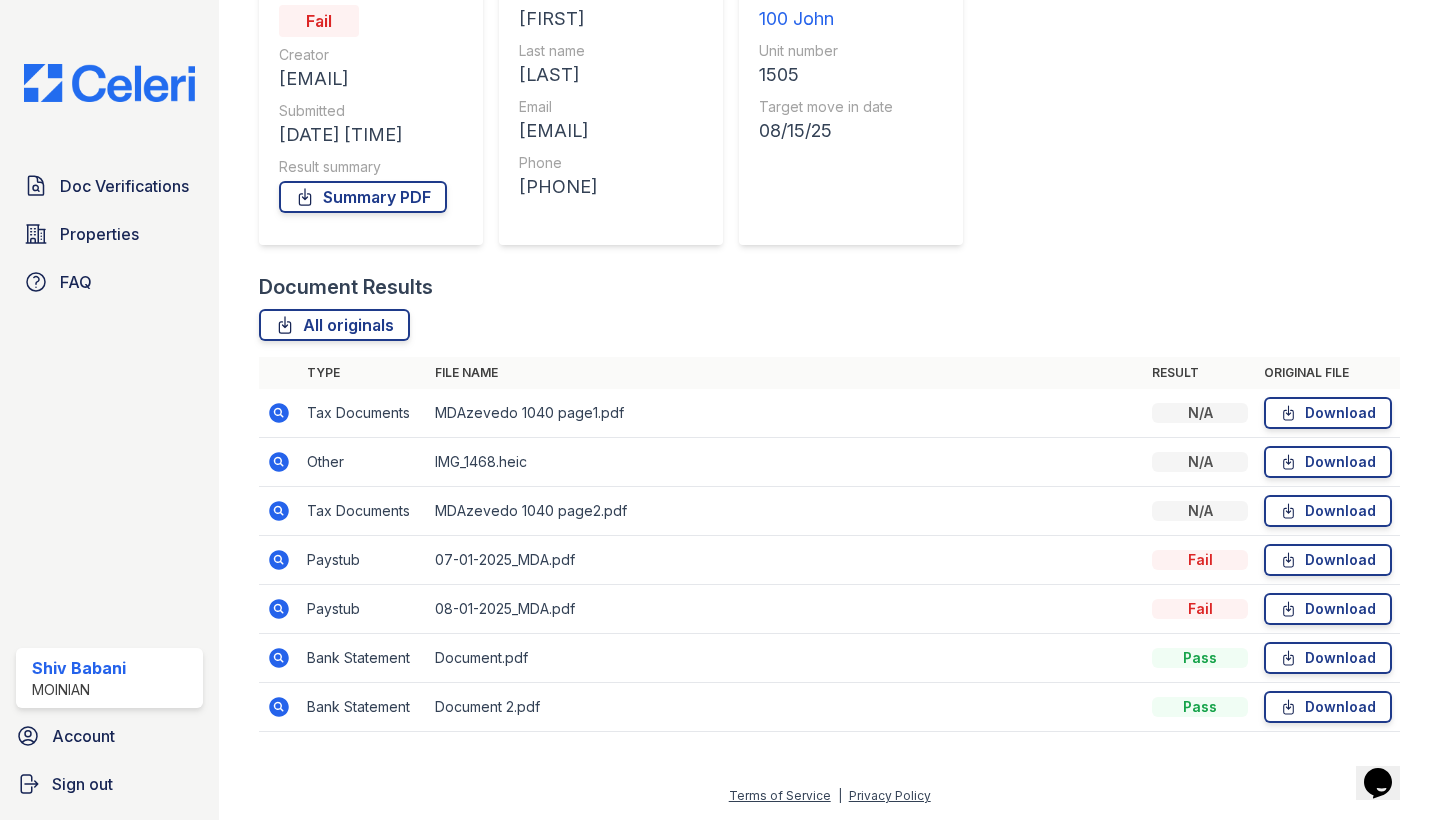 click 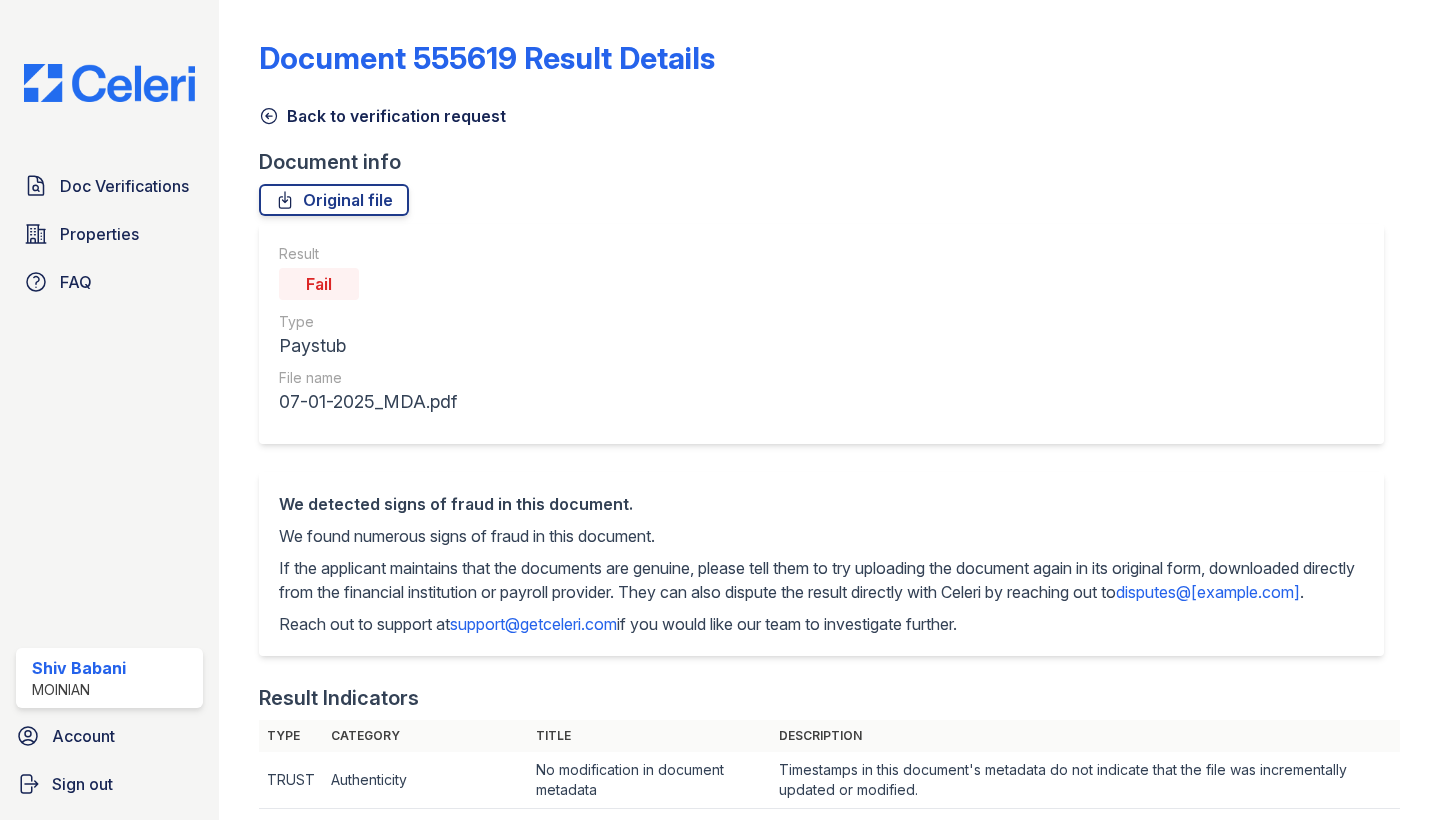 scroll, scrollTop: 0, scrollLeft: 0, axis: both 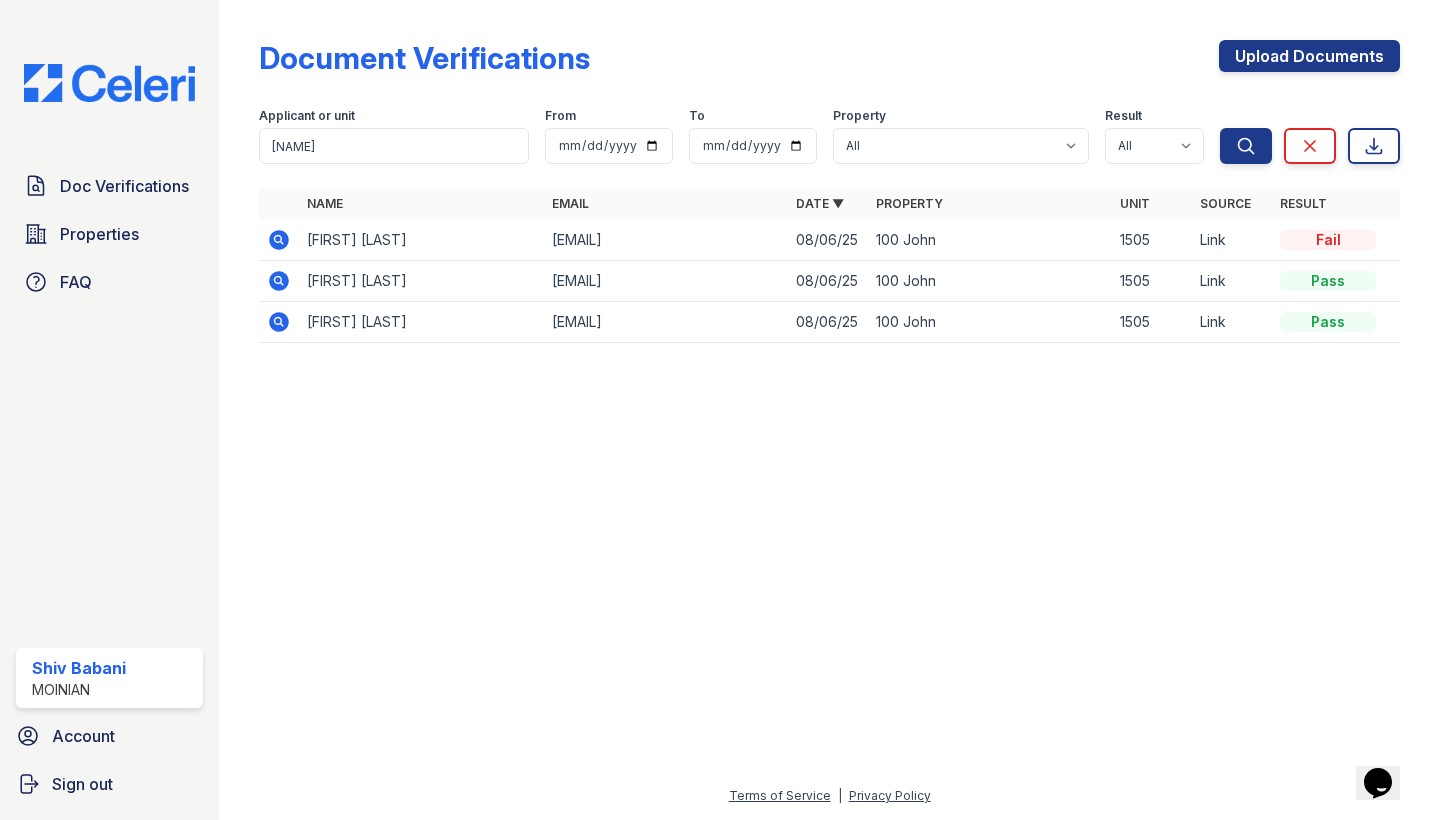 click at bounding box center (279, 281) 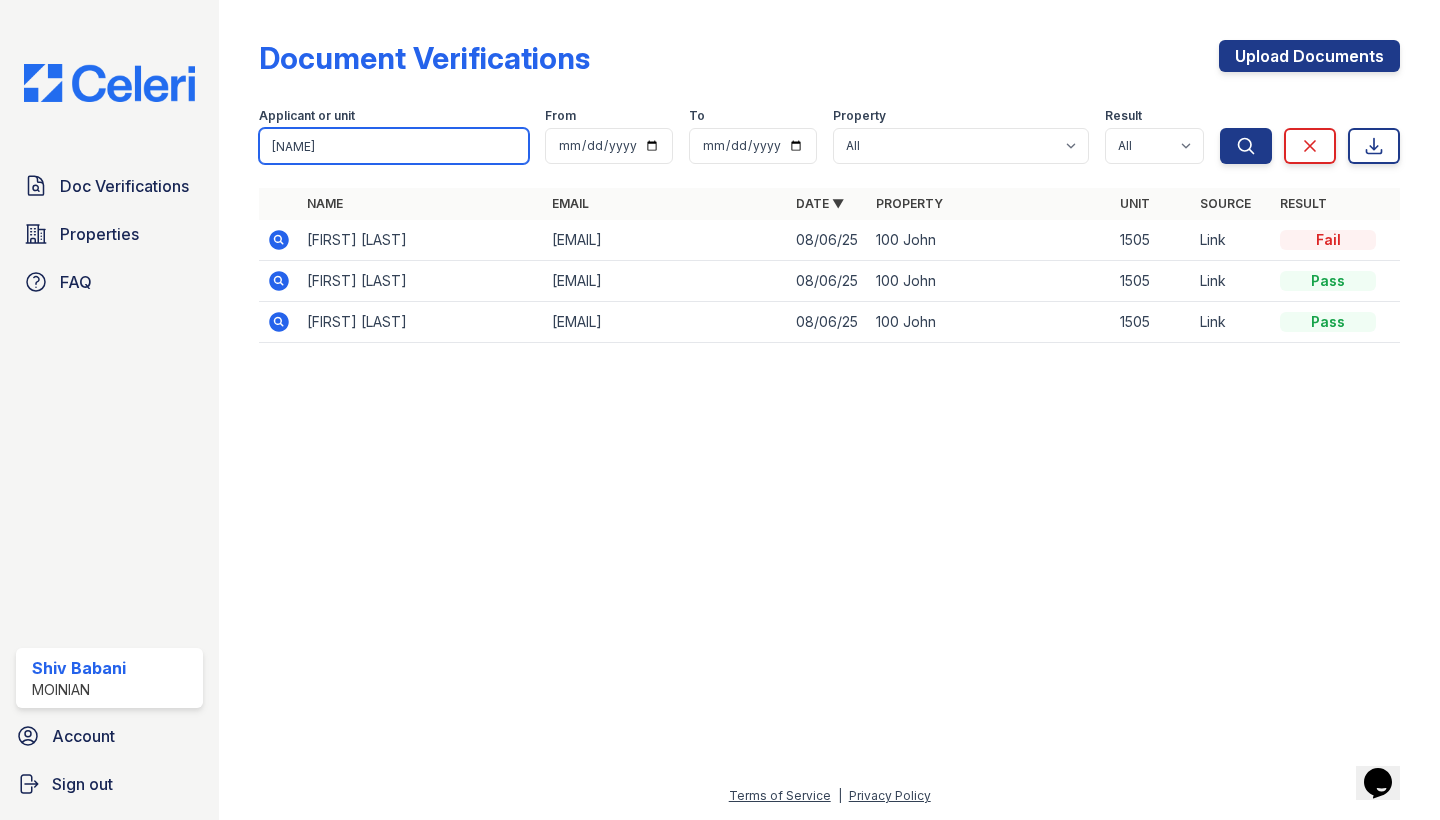 click on "[NAME]" at bounding box center [394, 146] 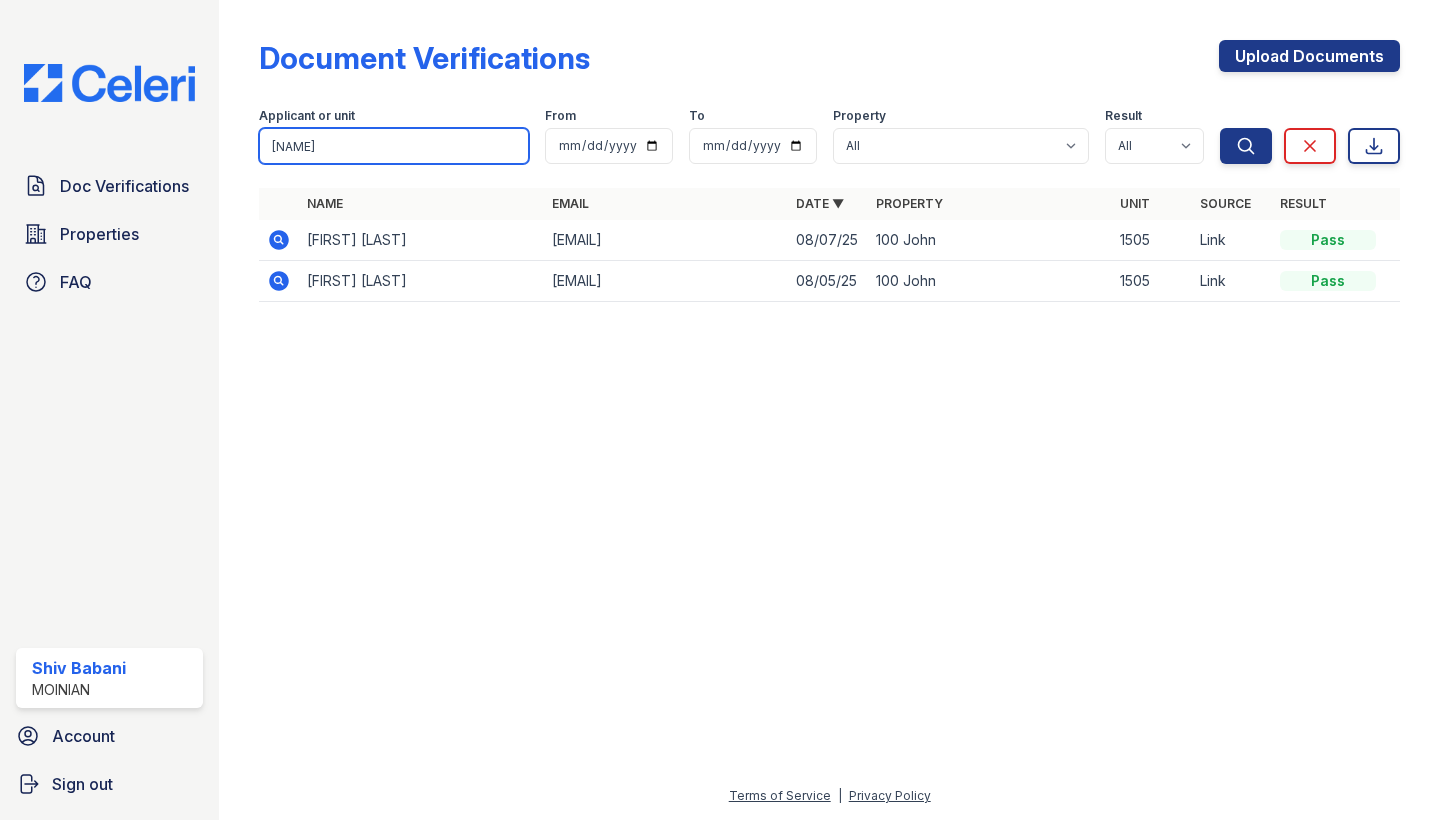click on "paolo" at bounding box center (394, 146) 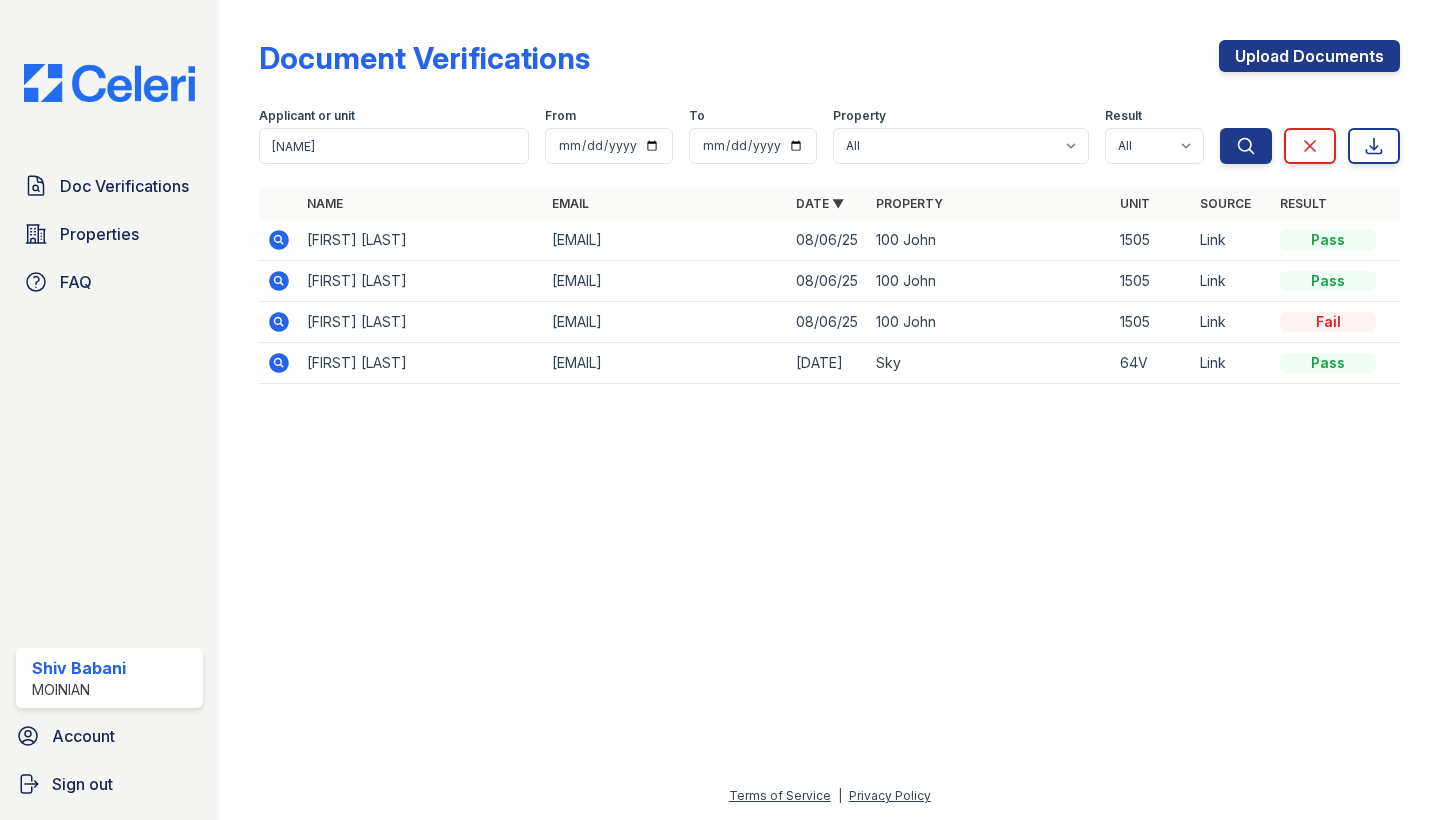 click 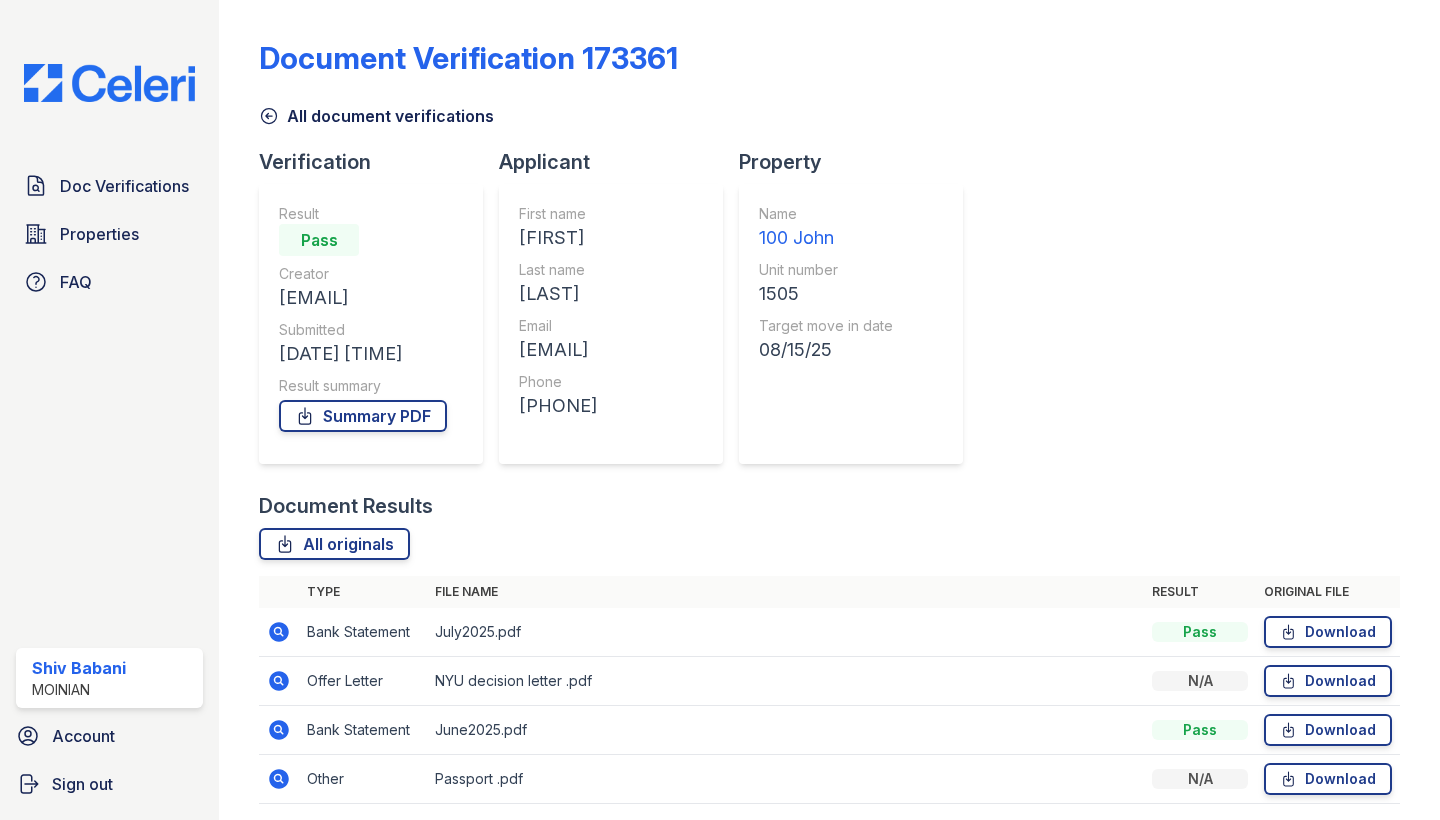 scroll, scrollTop: 0, scrollLeft: 0, axis: both 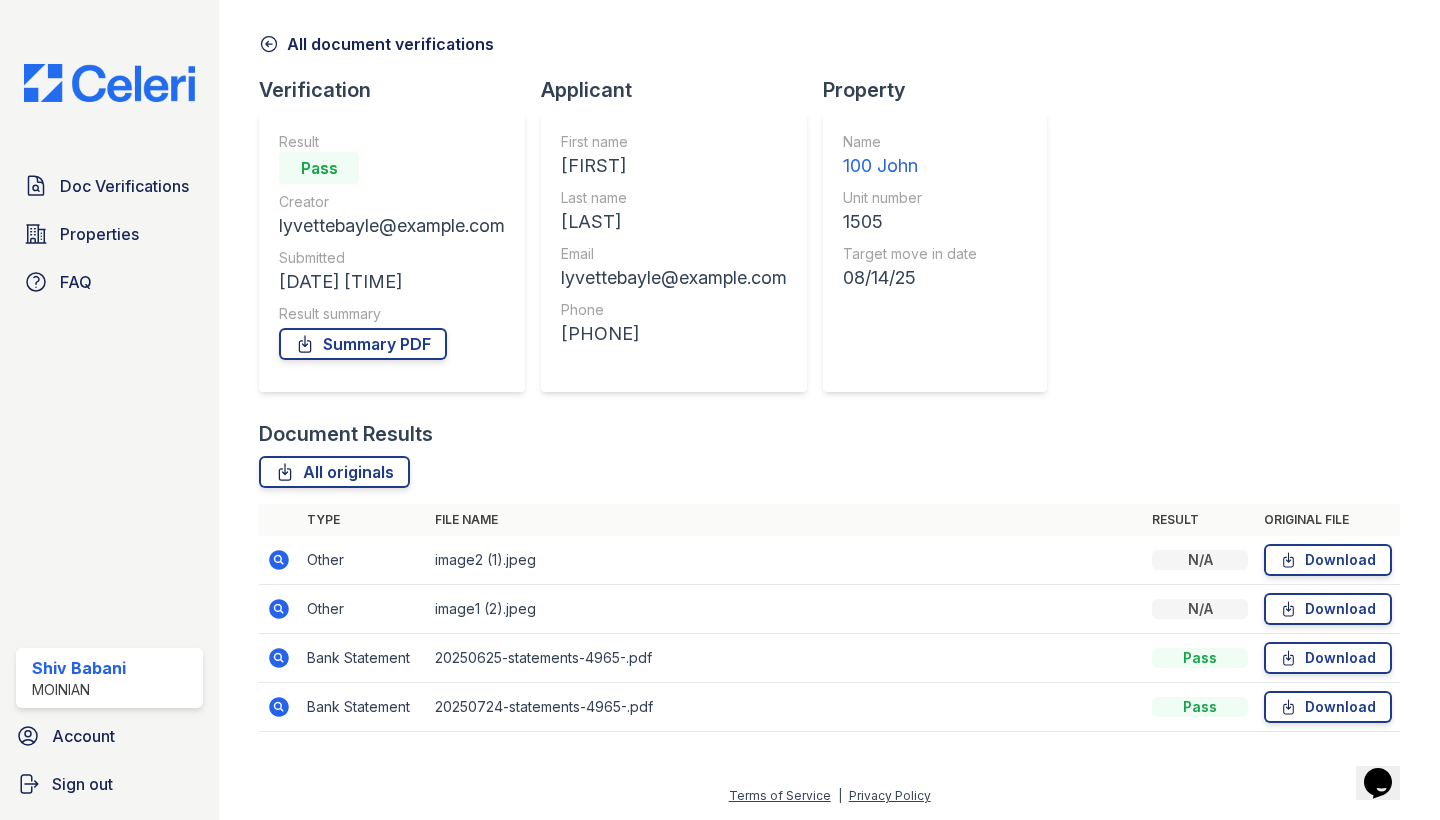 click 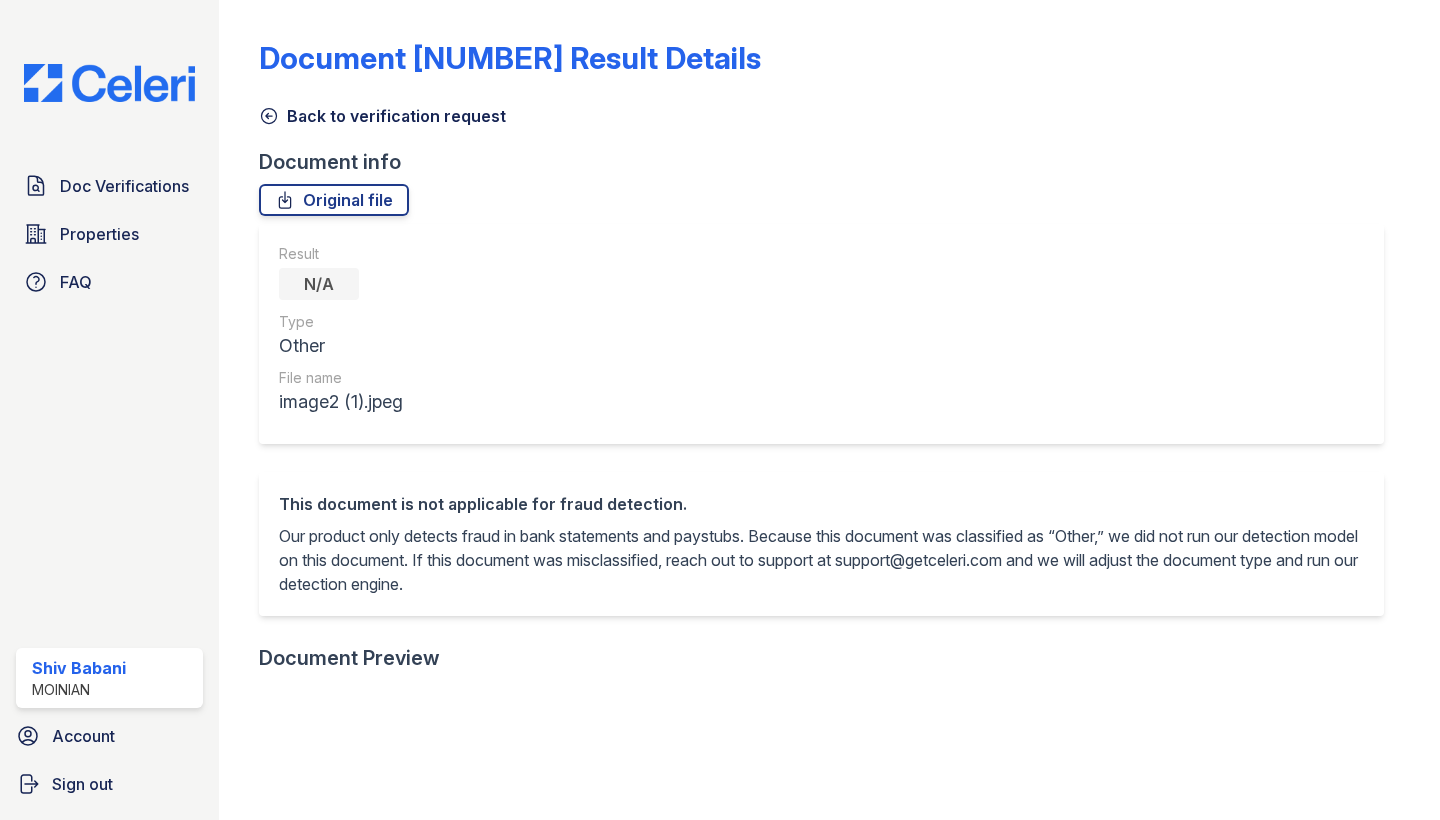 scroll, scrollTop: 0, scrollLeft: 0, axis: both 